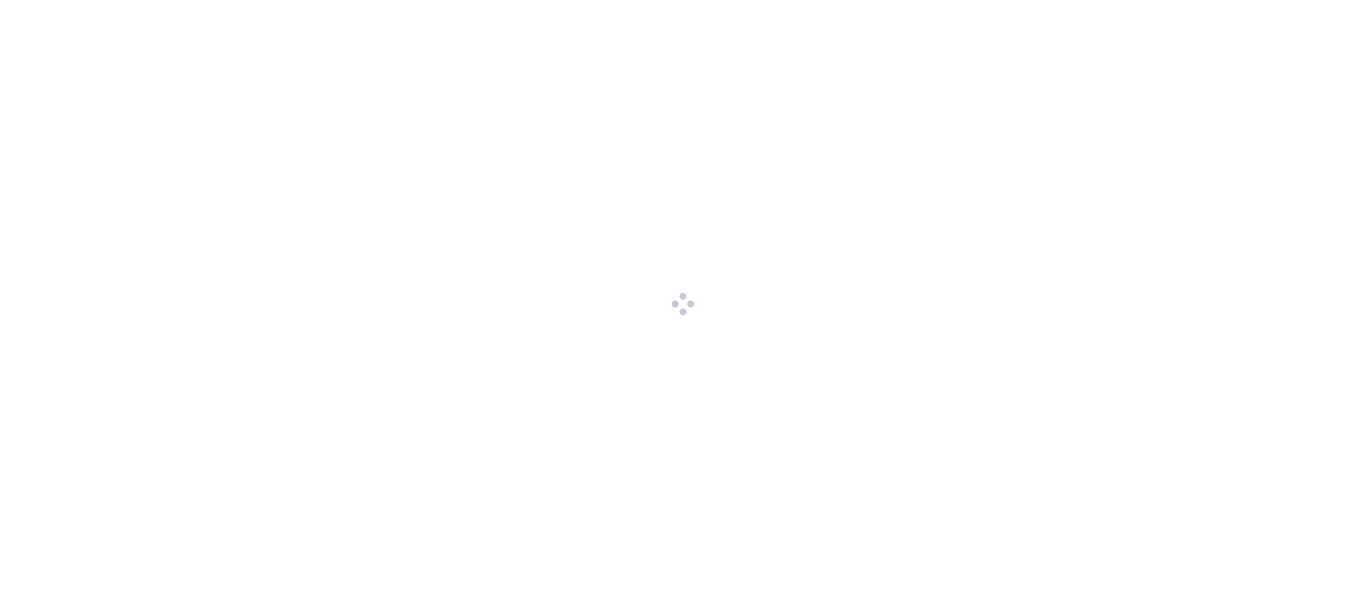scroll, scrollTop: 0, scrollLeft: 0, axis: both 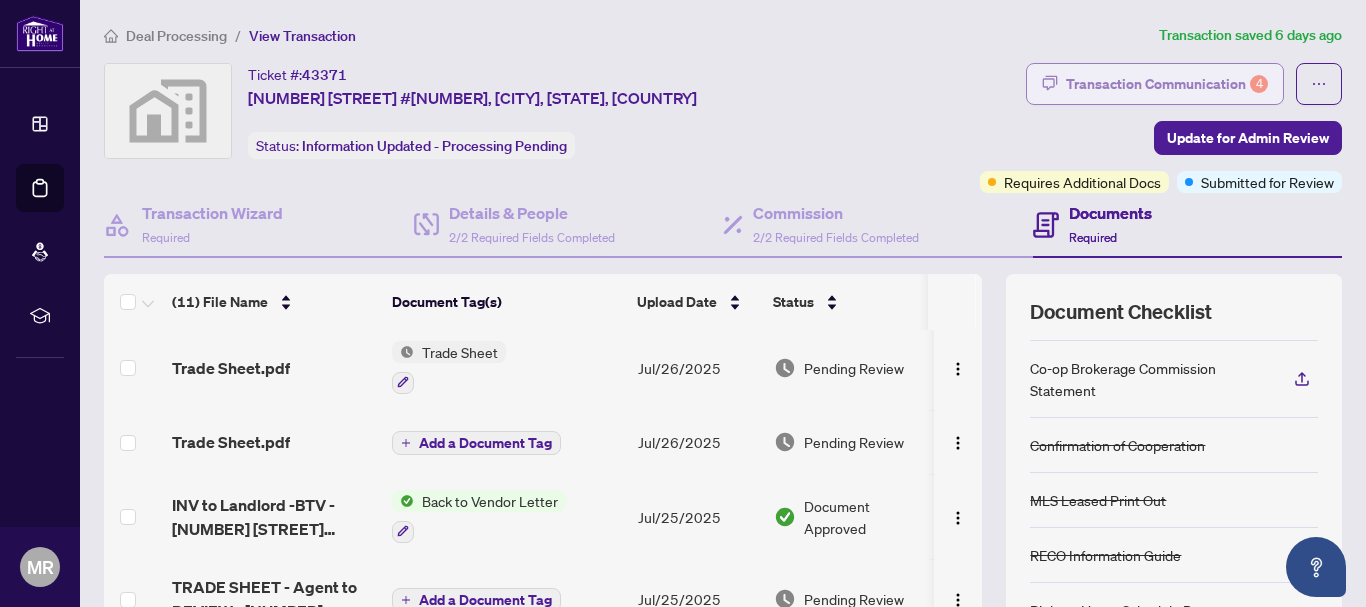 click on "Transaction Communication 4" at bounding box center (1167, 84) 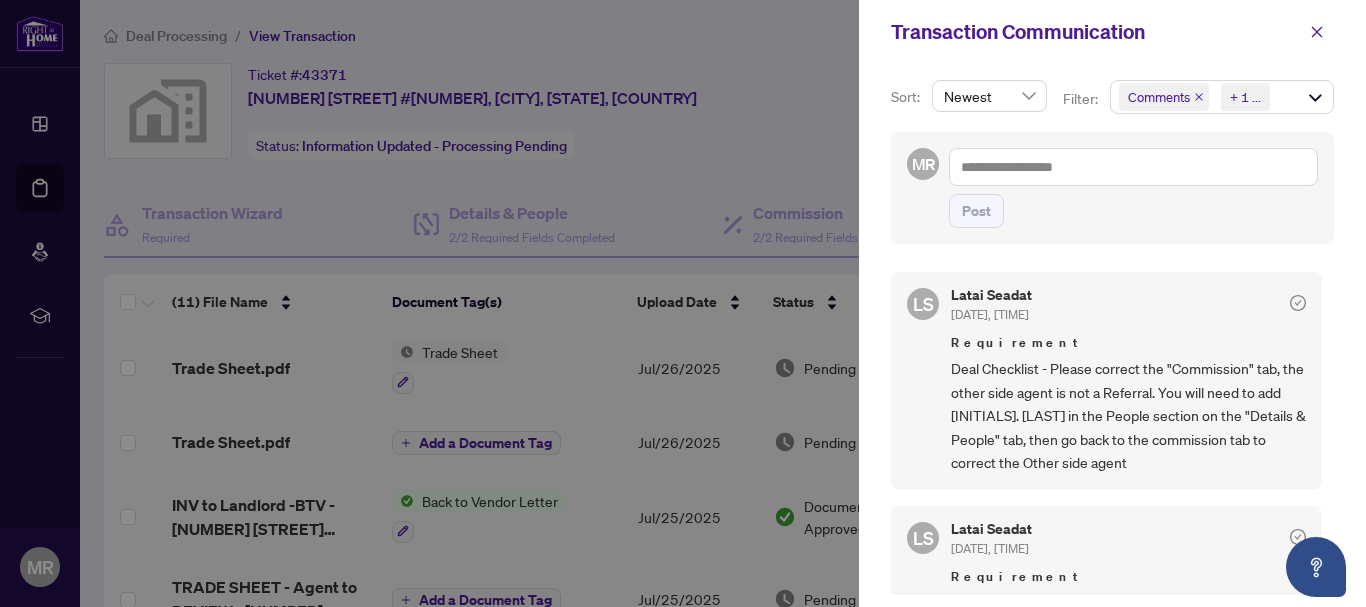 scroll, scrollTop: 966, scrollLeft: 0, axis: vertical 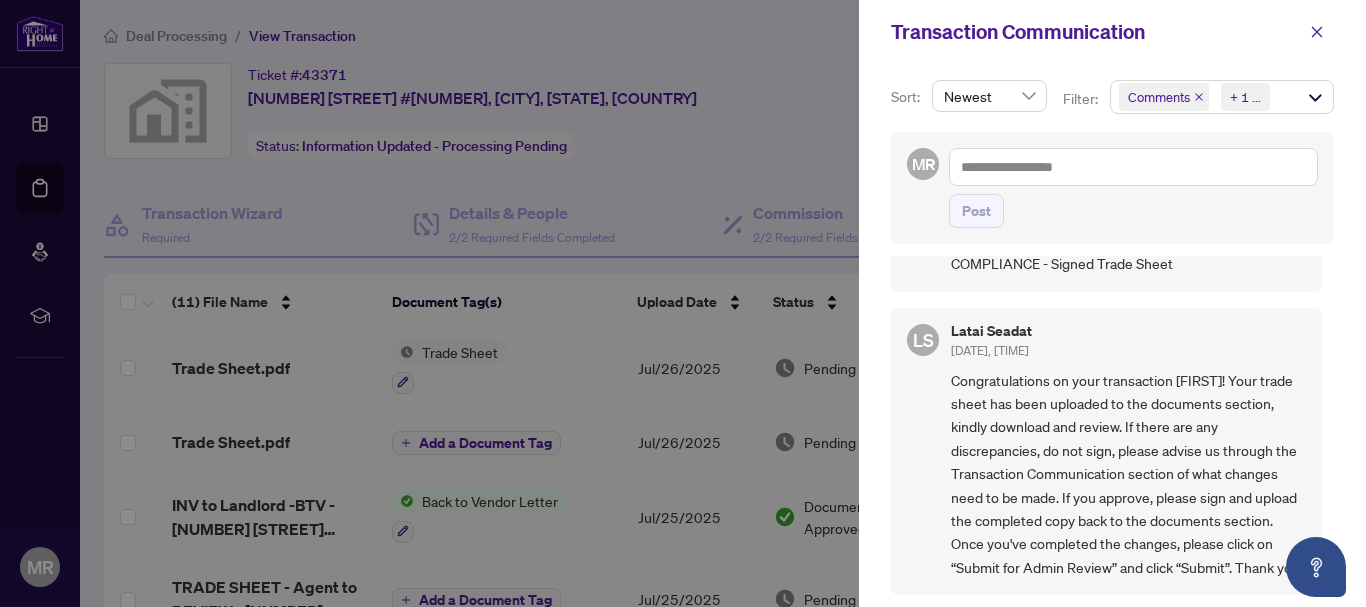 click at bounding box center (683, 303) 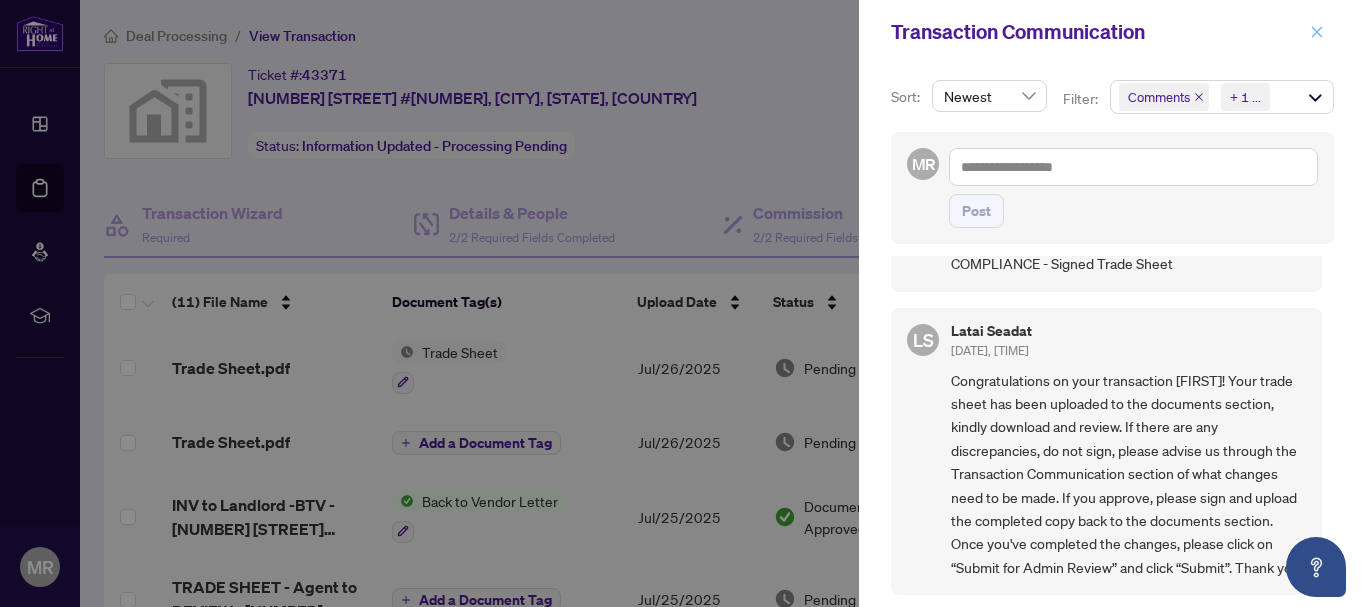 click 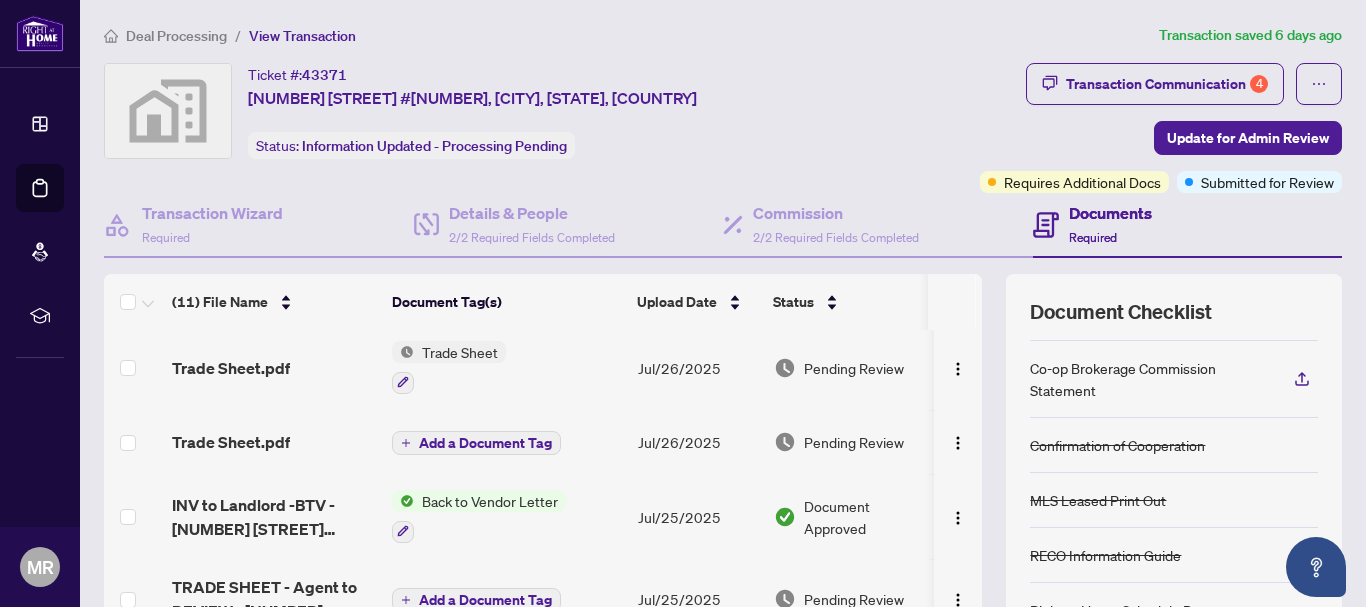 click on "Documents" at bounding box center [1110, 213] 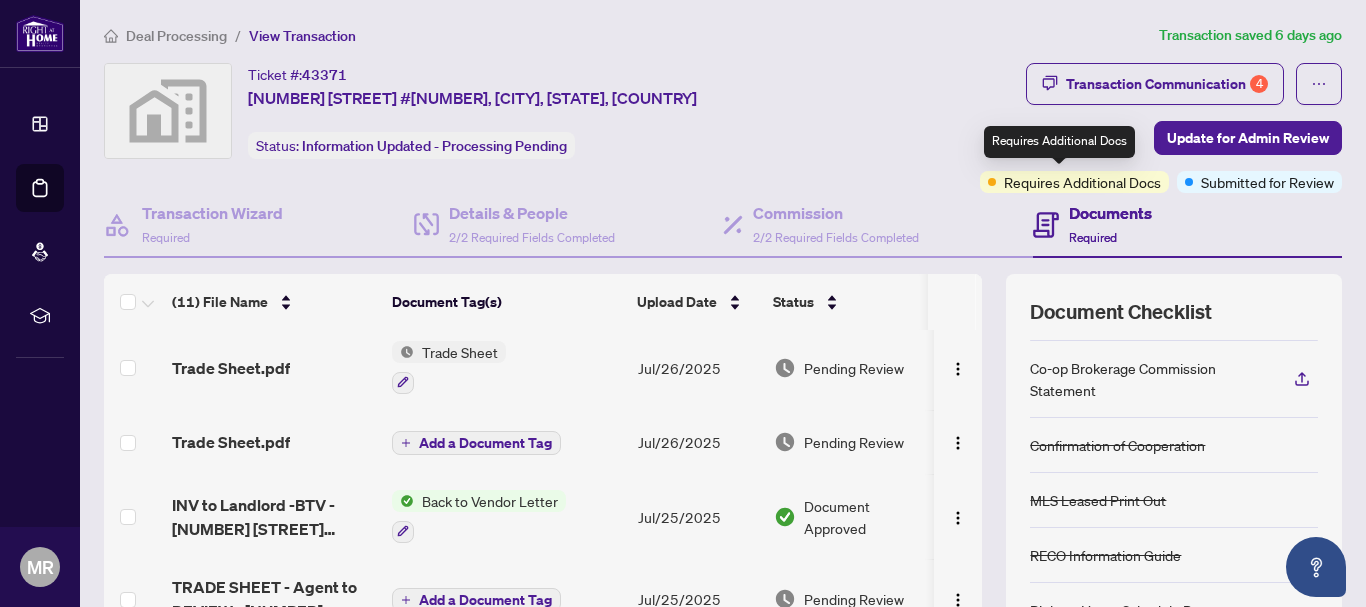 click on "Requires Additional Docs" at bounding box center [1082, 182] 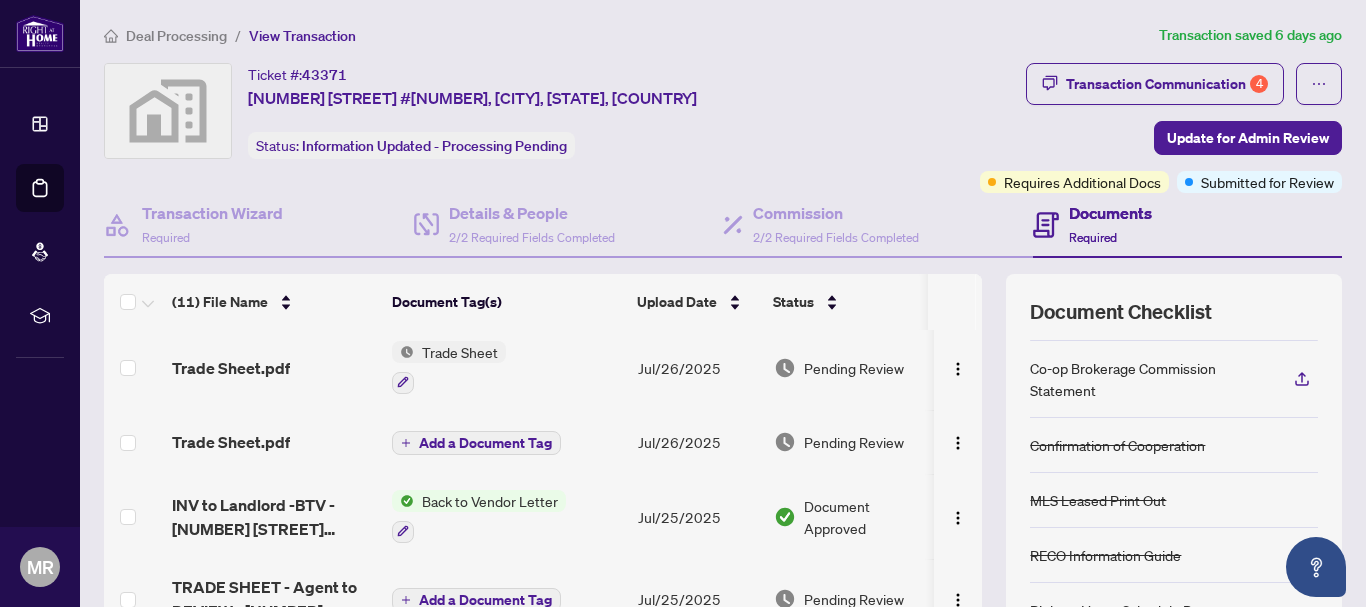 click 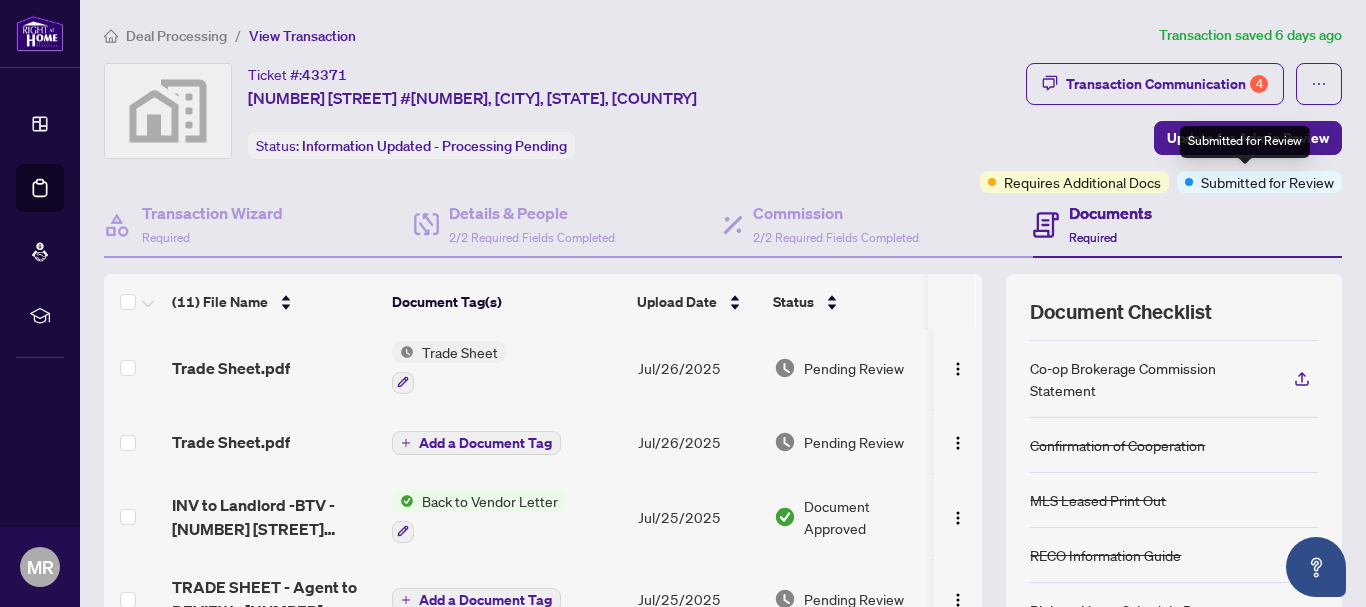 click on "Submitted for Review" at bounding box center [1245, 142] 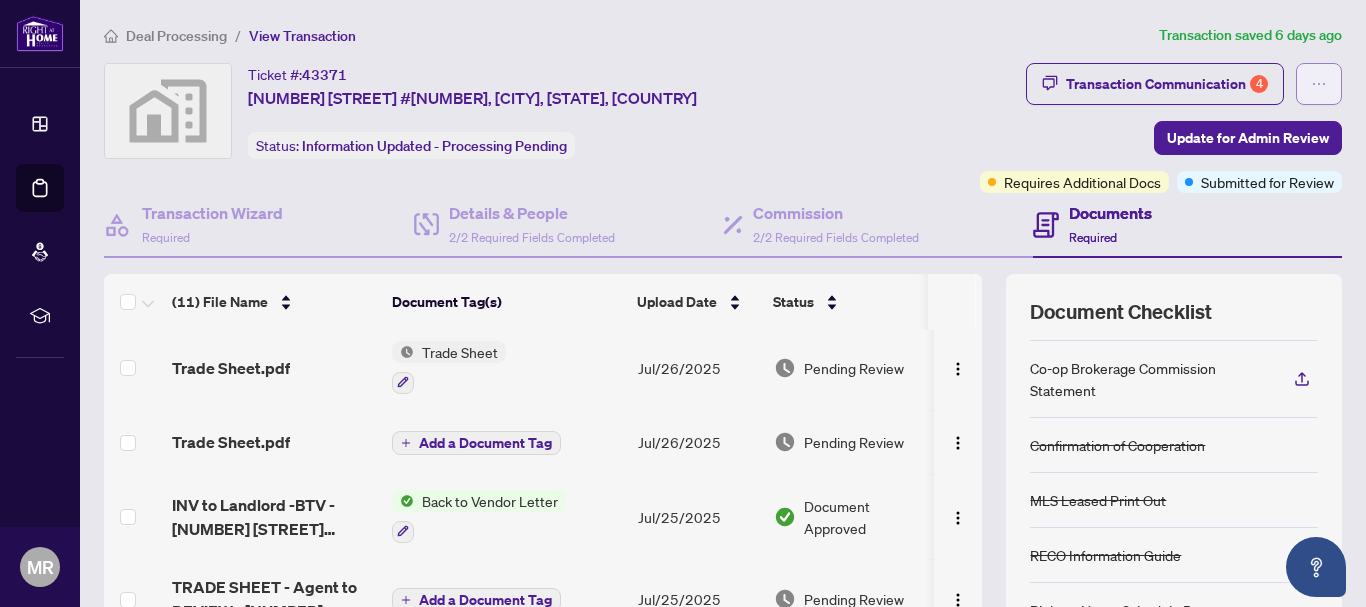 click 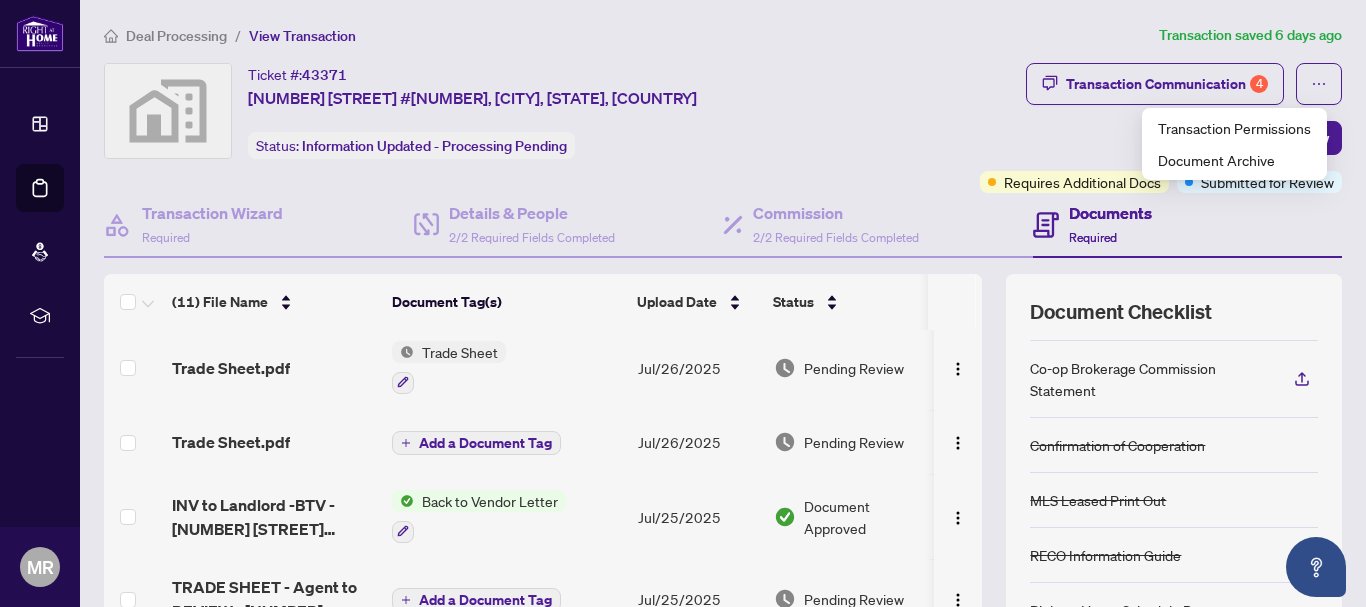 click on "Transaction Communication 4 Update for Admin Review Requires Additional Docs Submitted for Review" at bounding box center (1093, 128) 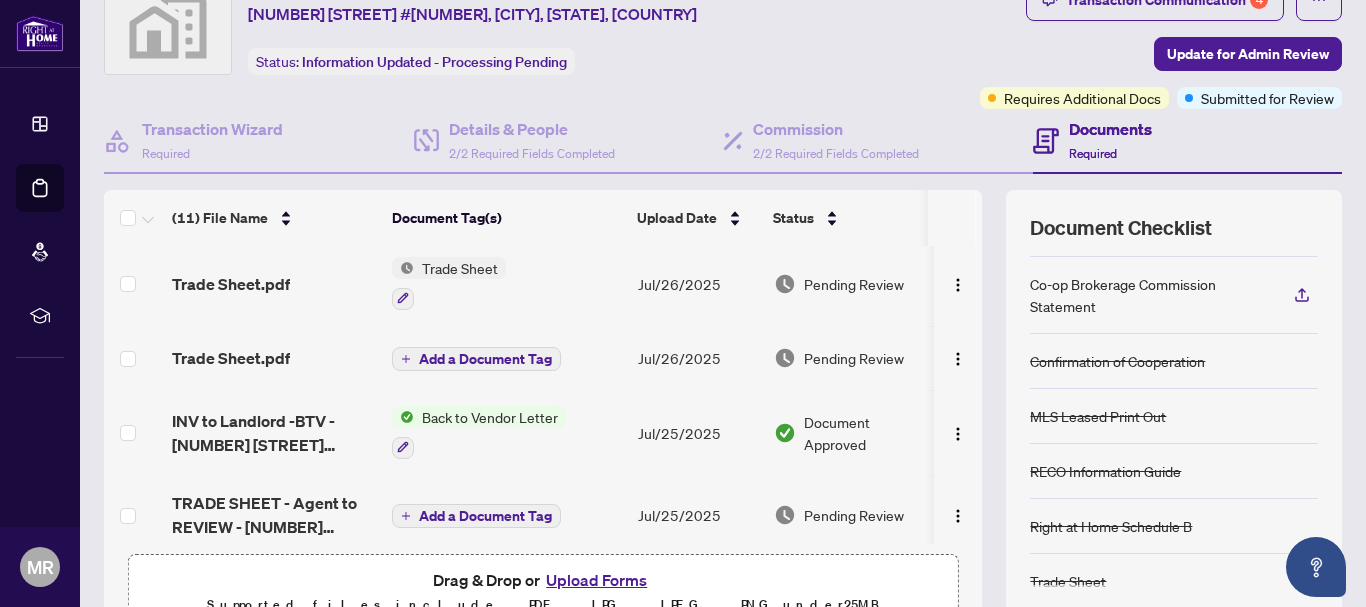 scroll, scrollTop: 0, scrollLeft: 0, axis: both 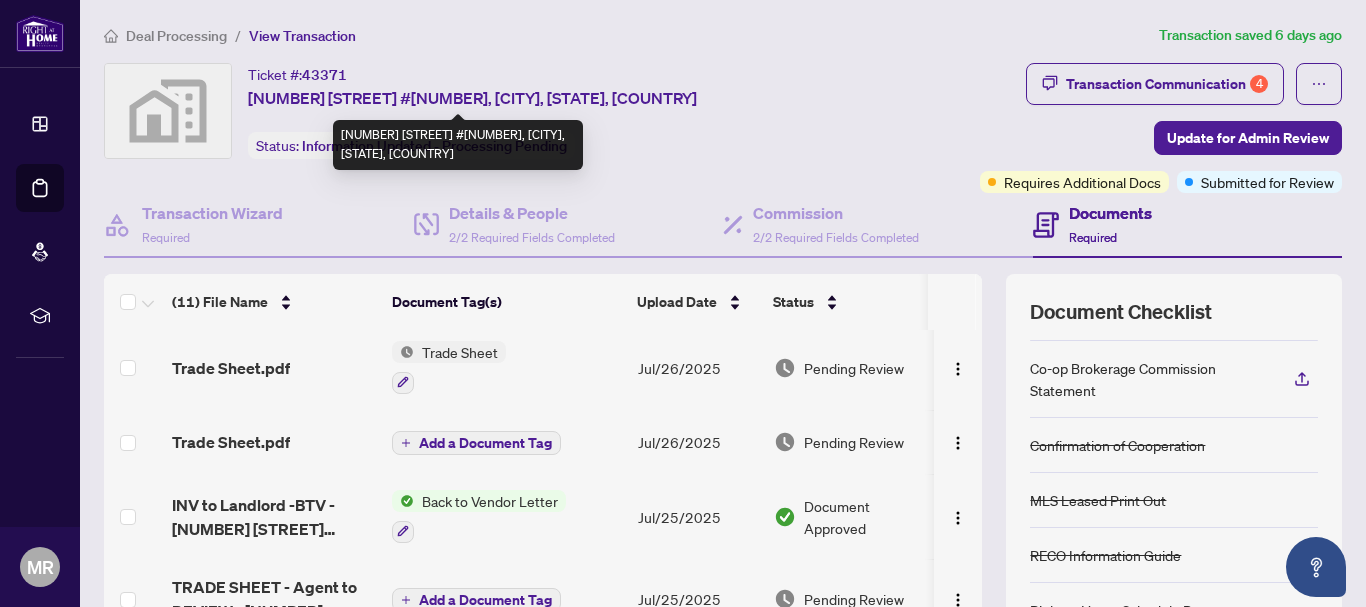 click on "[NUMBER] [STREET] #[NUMBER], [CITY], [STATE], [COUNTRY]" at bounding box center (472, 98) 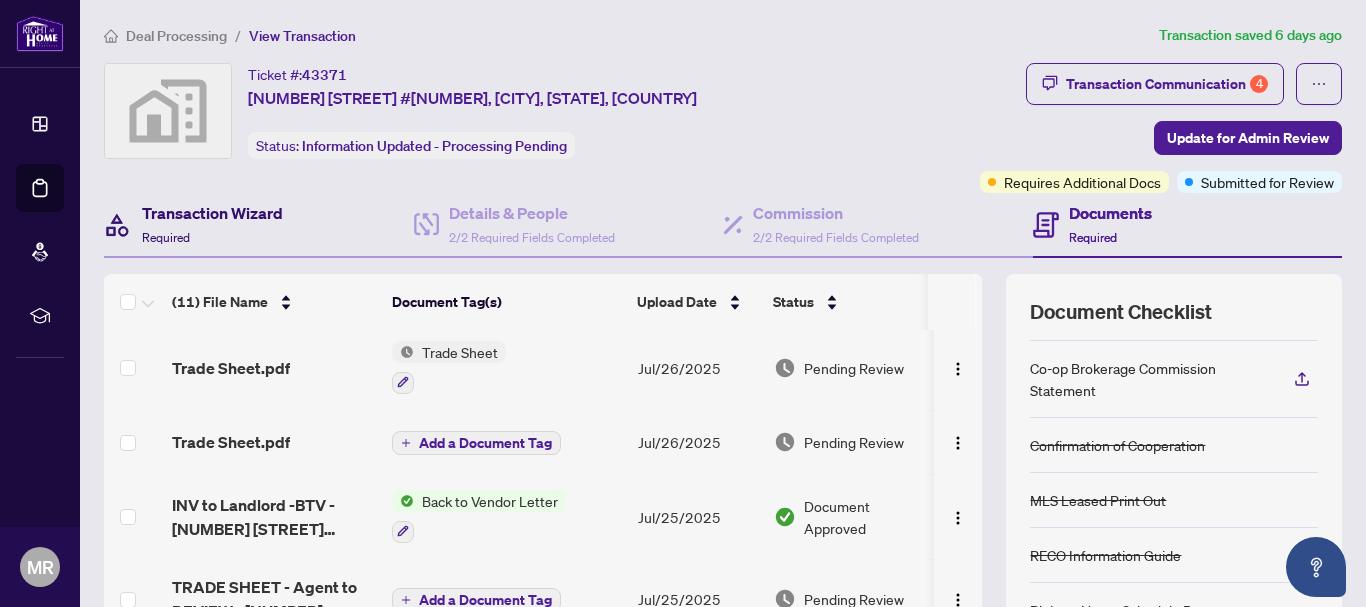 click on "Transaction Wizard" at bounding box center [212, 213] 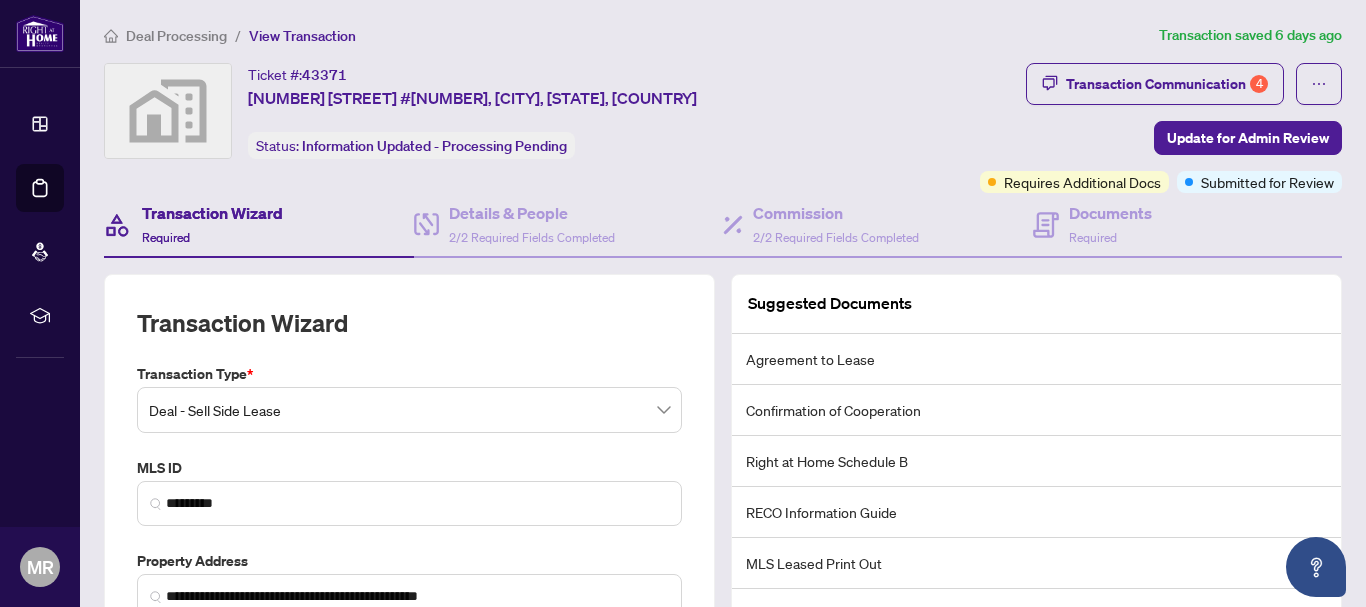 type on "**********" 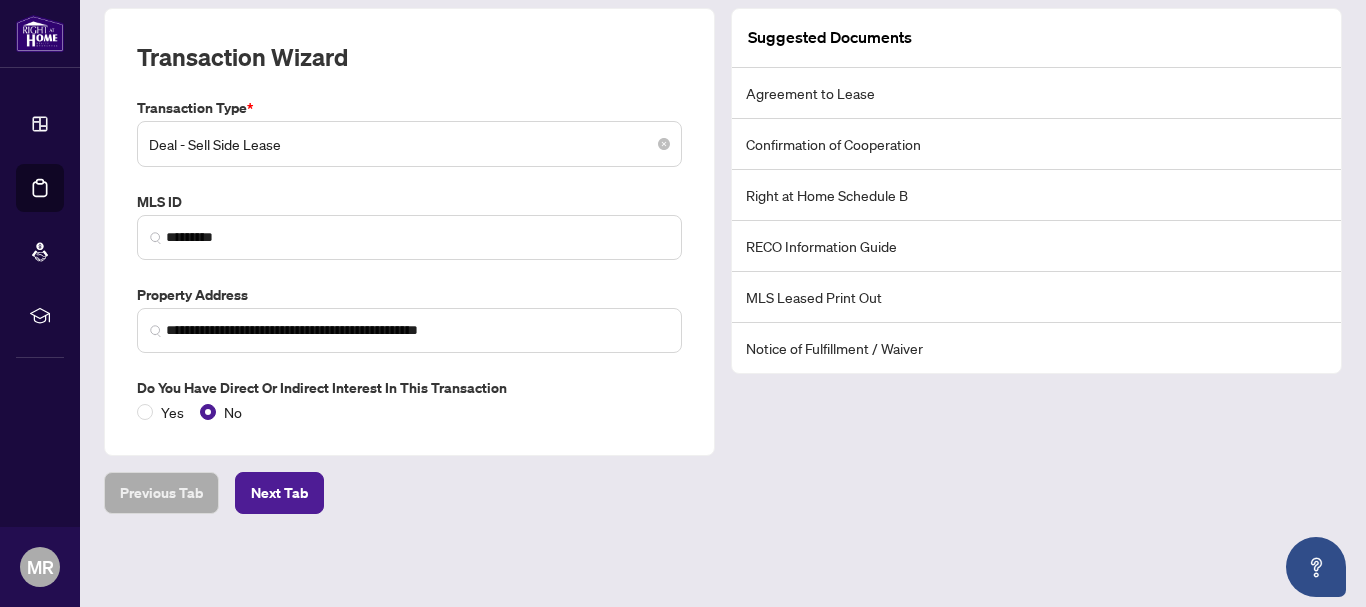 scroll, scrollTop: 0, scrollLeft: 0, axis: both 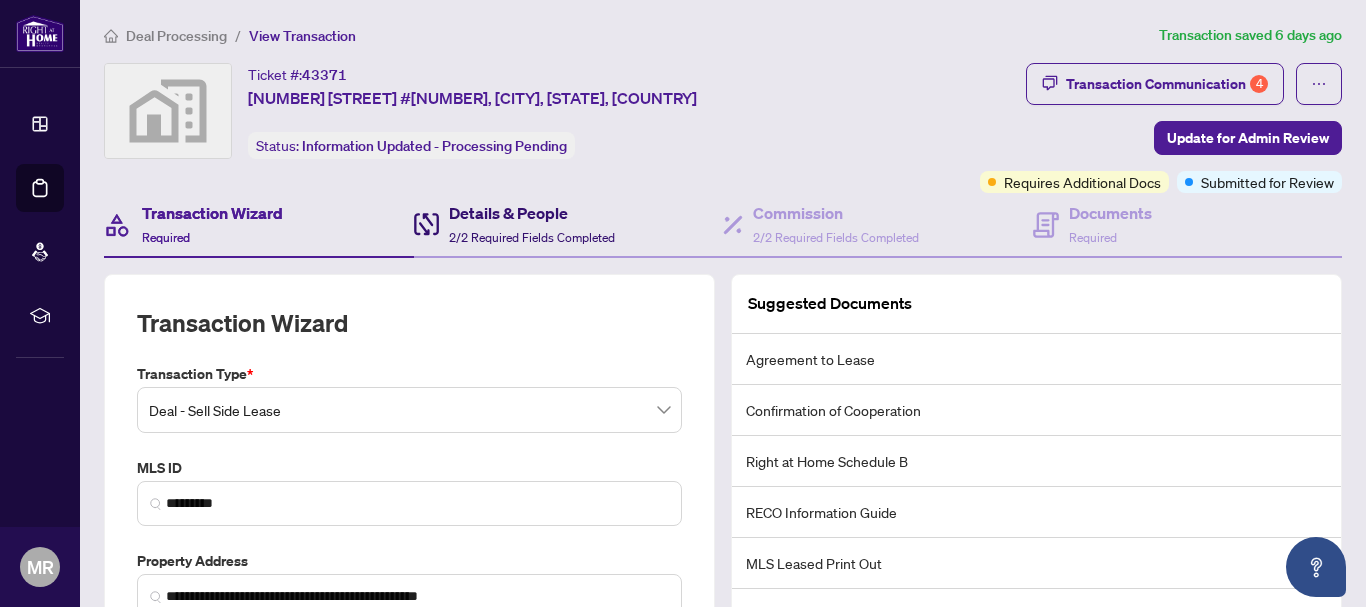 click on "Details & People" at bounding box center [532, 213] 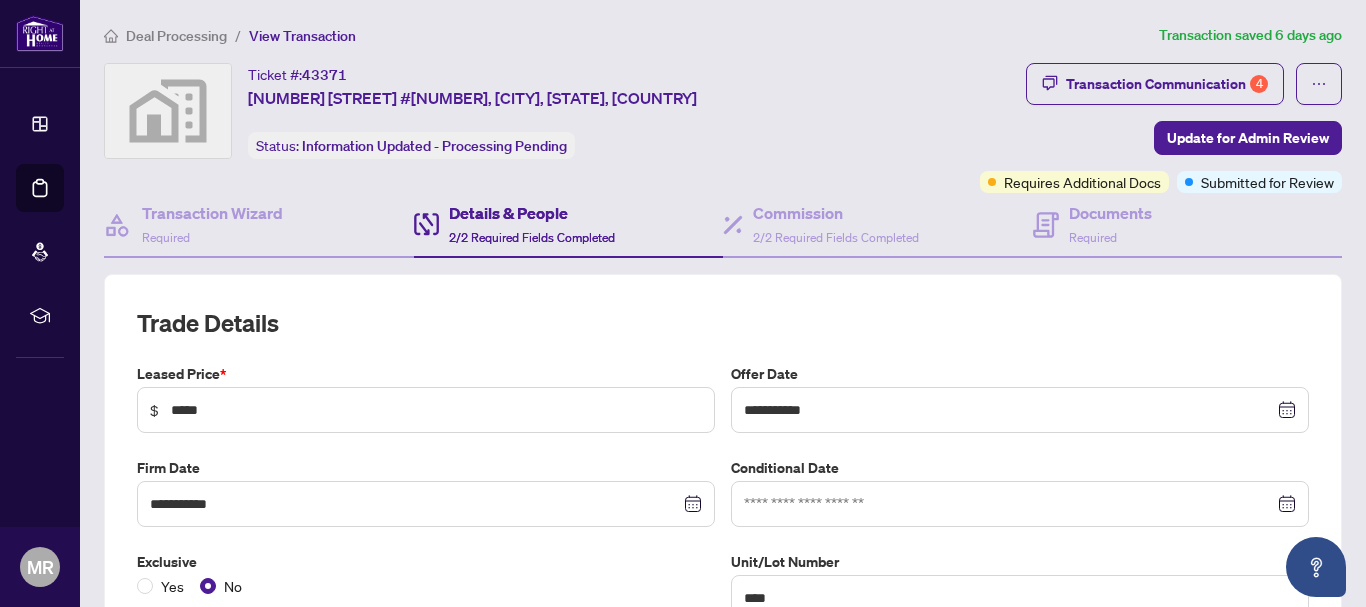 type on "**********" 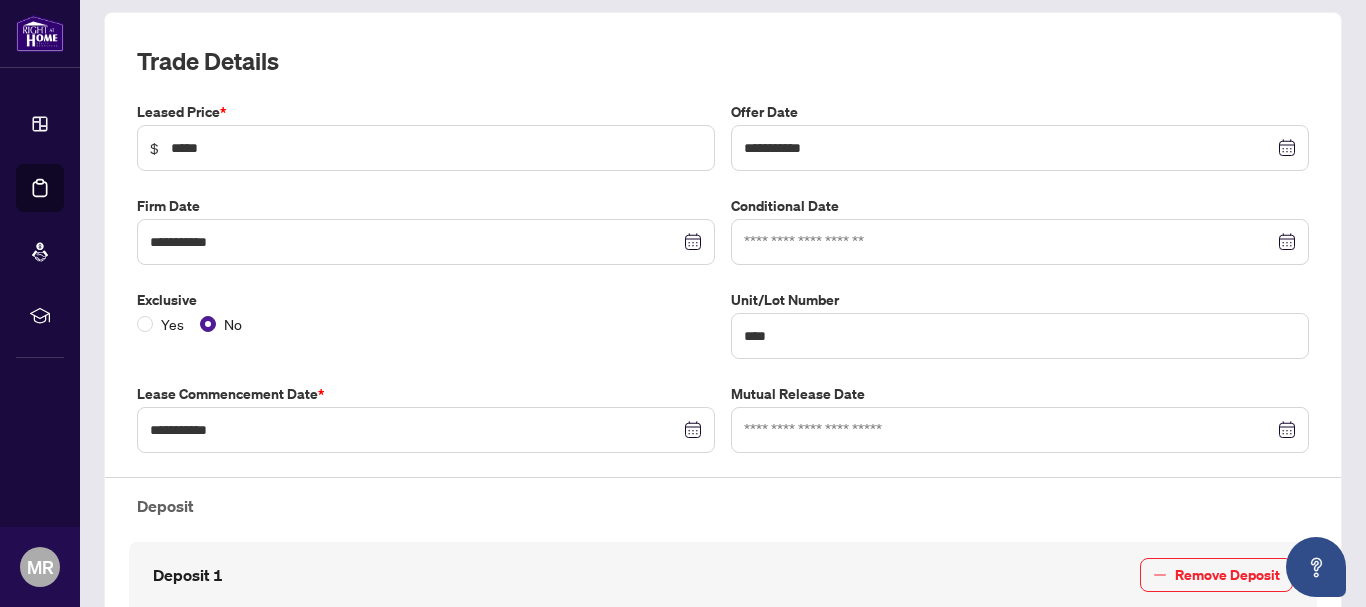 scroll, scrollTop: 0, scrollLeft: 0, axis: both 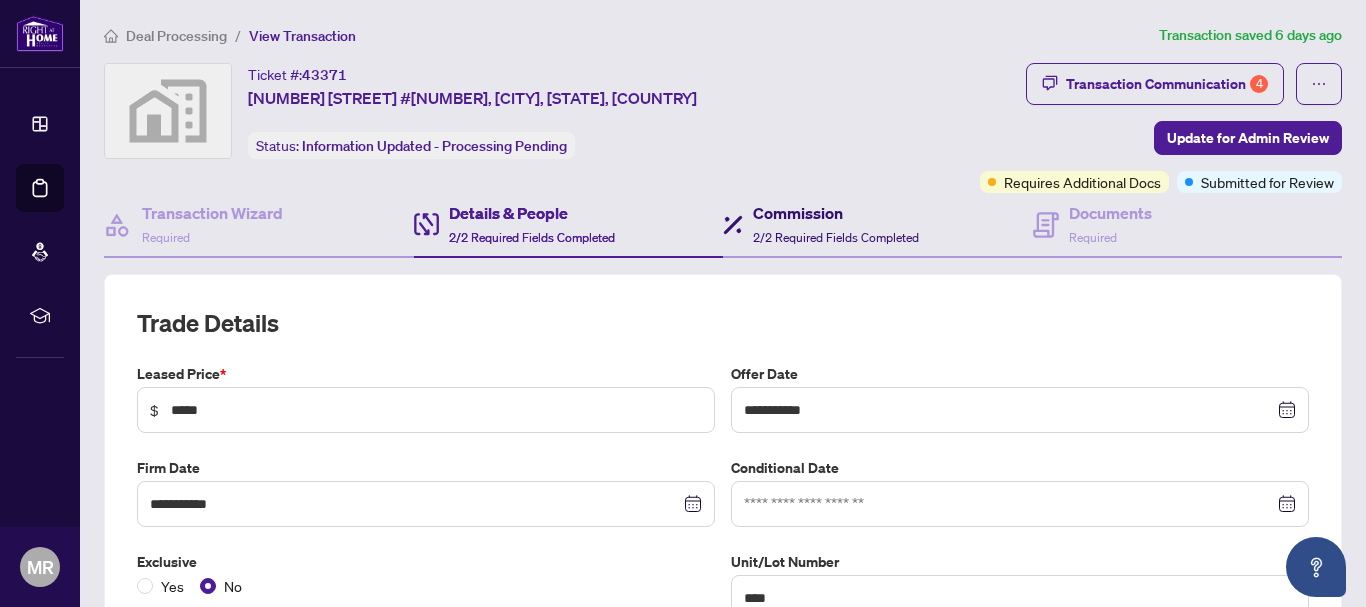 click on "Commission" at bounding box center (836, 213) 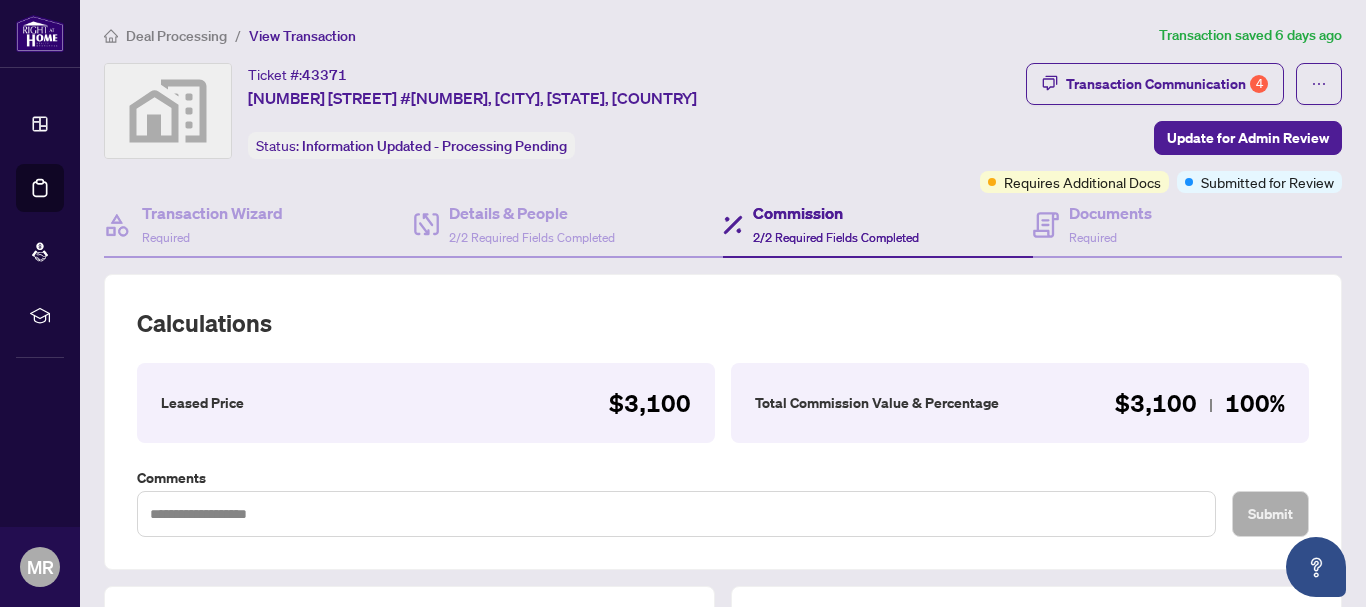 type on "**********" 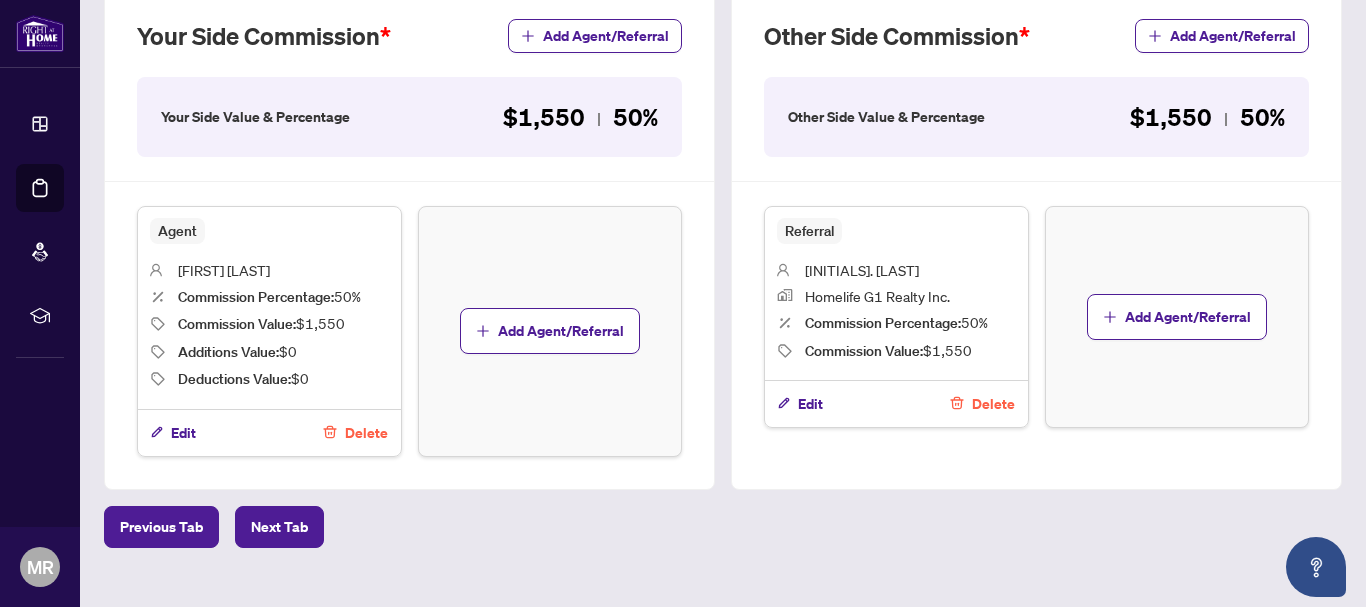 scroll, scrollTop: 0, scrollLeft: 0, axis: both 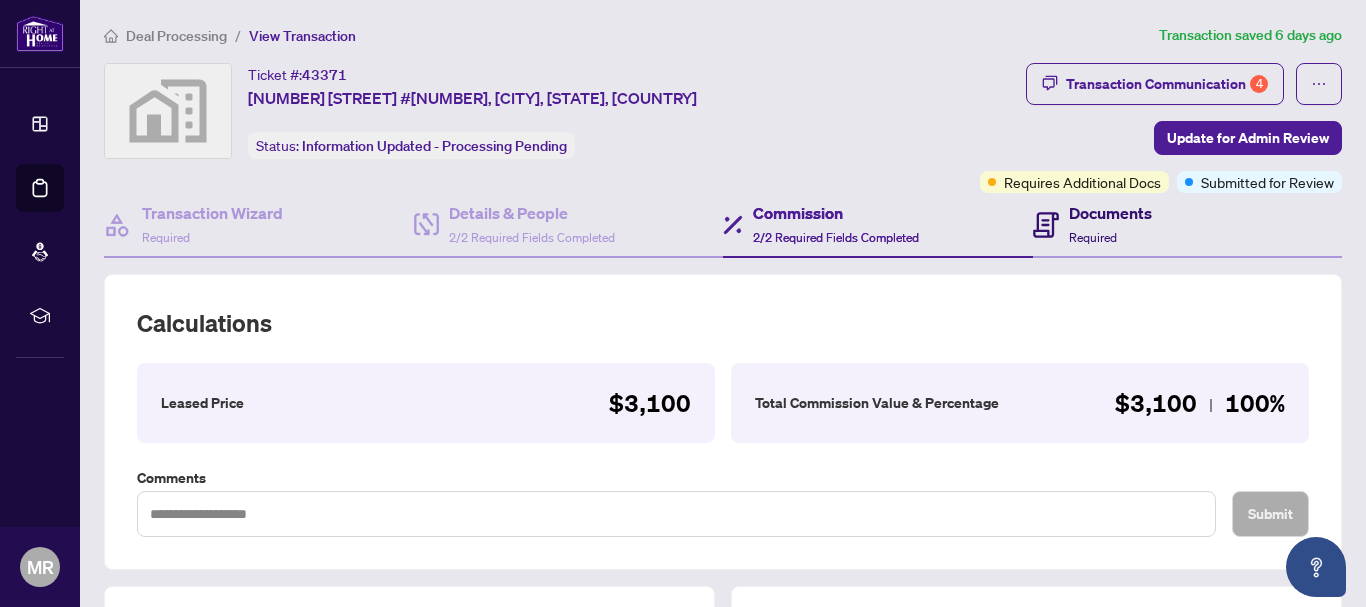 click on "Documents" at bounding box center (1110, 213) 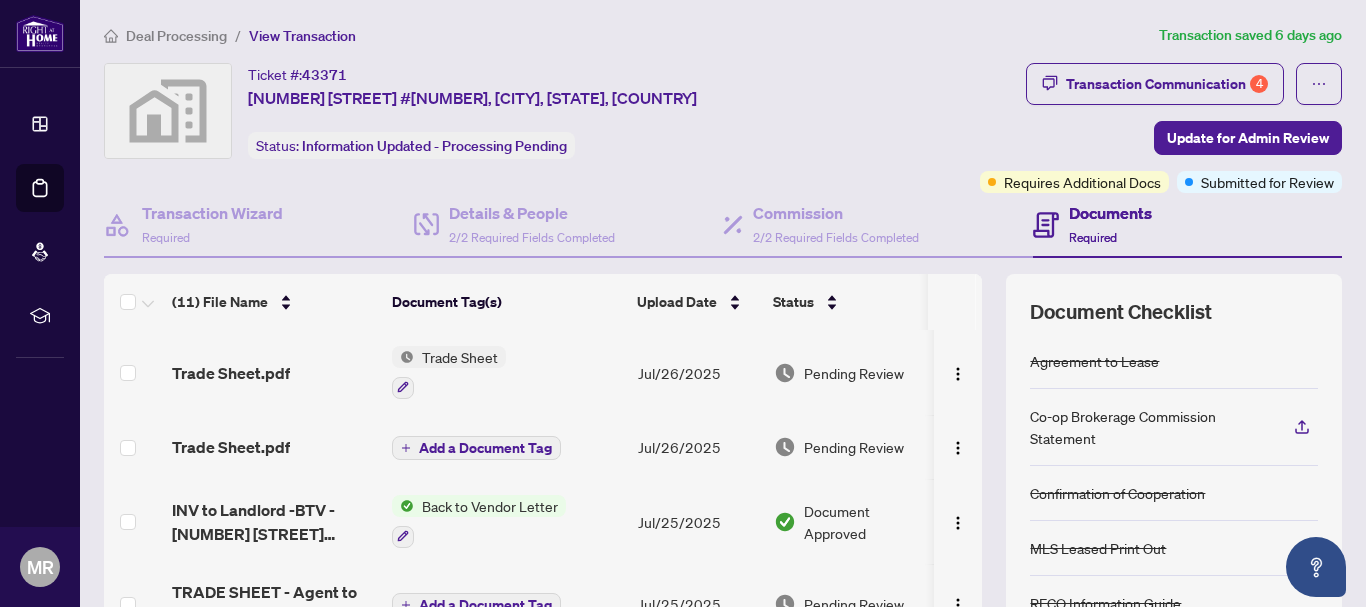 scroll, scrollTop: 268, scrollLeft: 0, axis: vertical 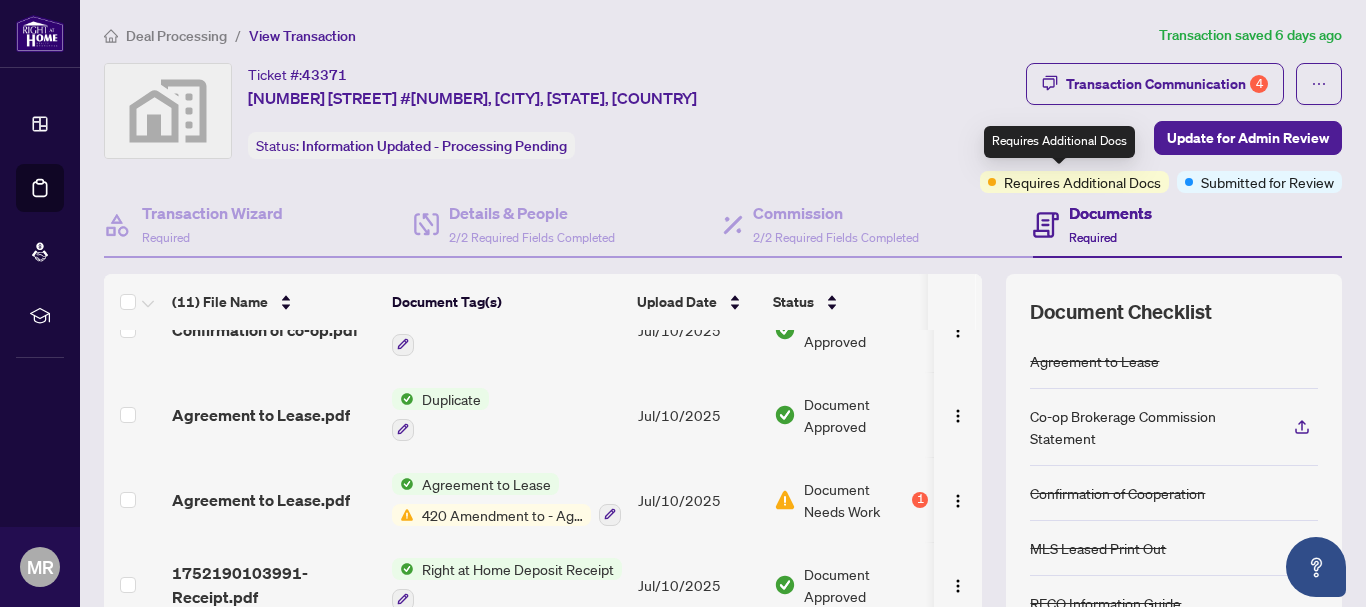 click on "Requires Additional Docs" at bounding box center [1082, 182] 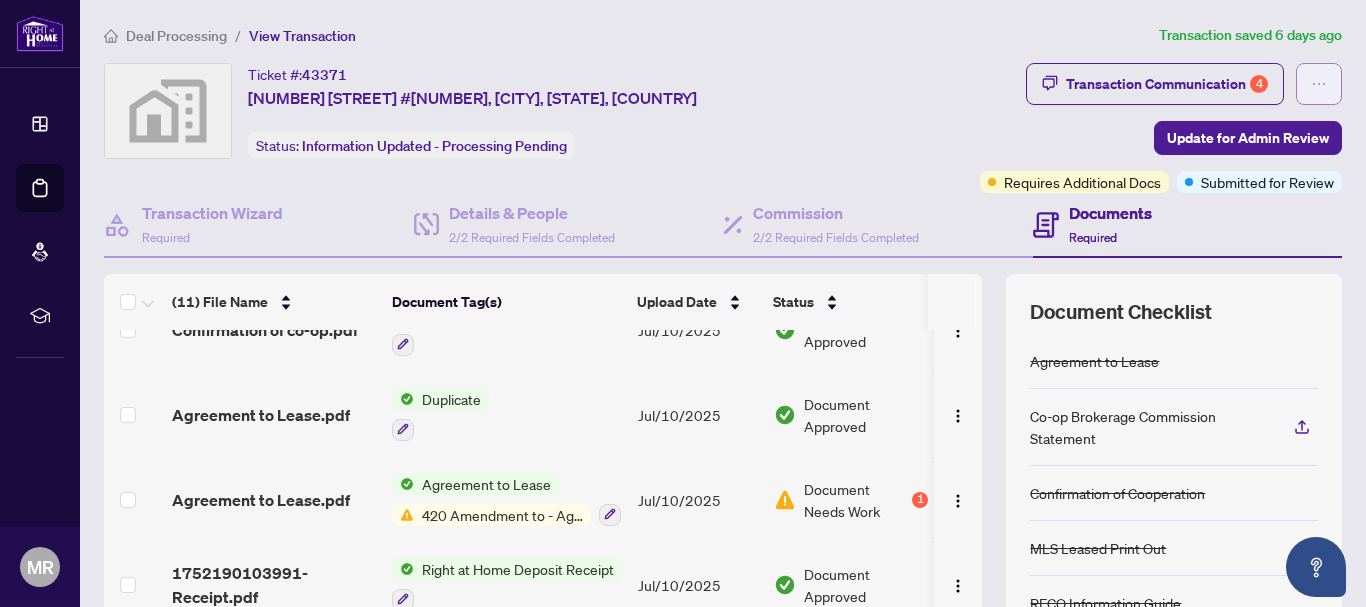 click 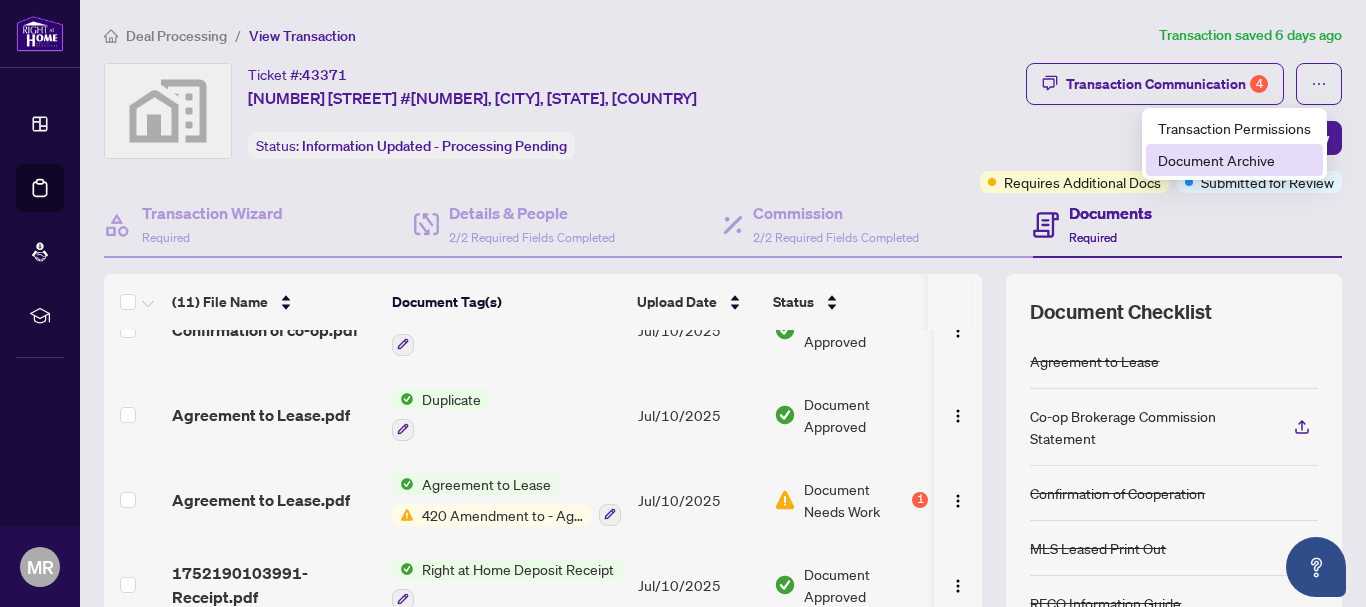 click on "Document Archive" at bounding box center [1234, 160] 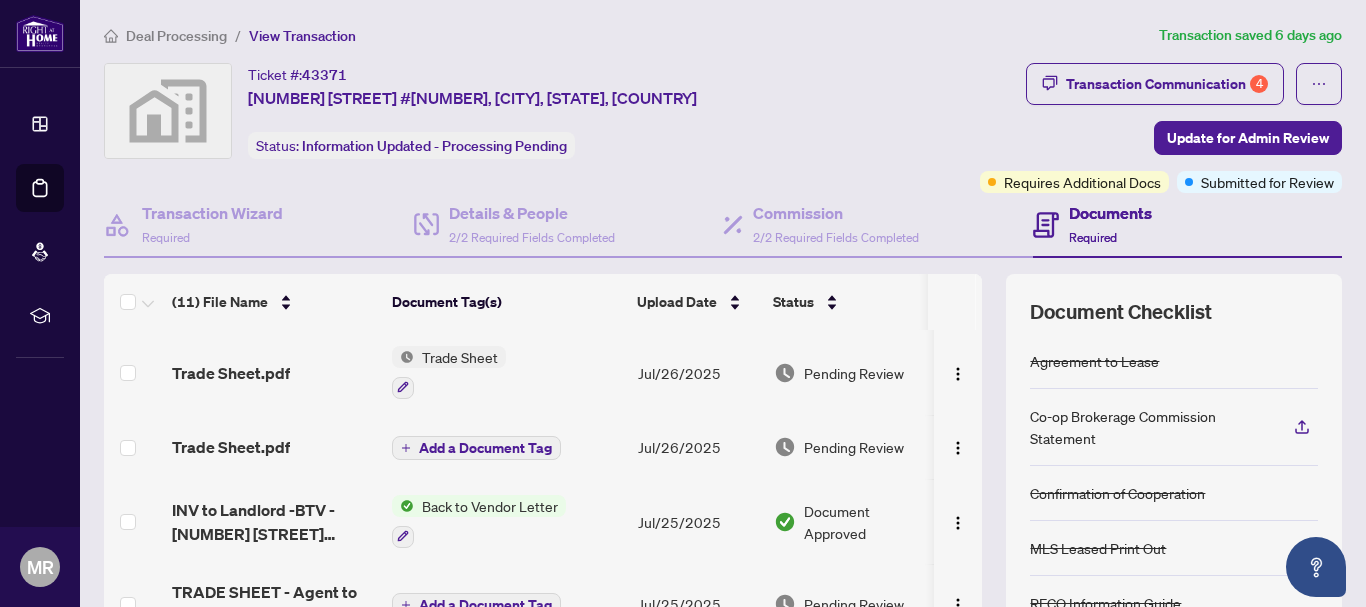 scroll, scrollTop: 268, scrollLeft: 0, axis: vertical 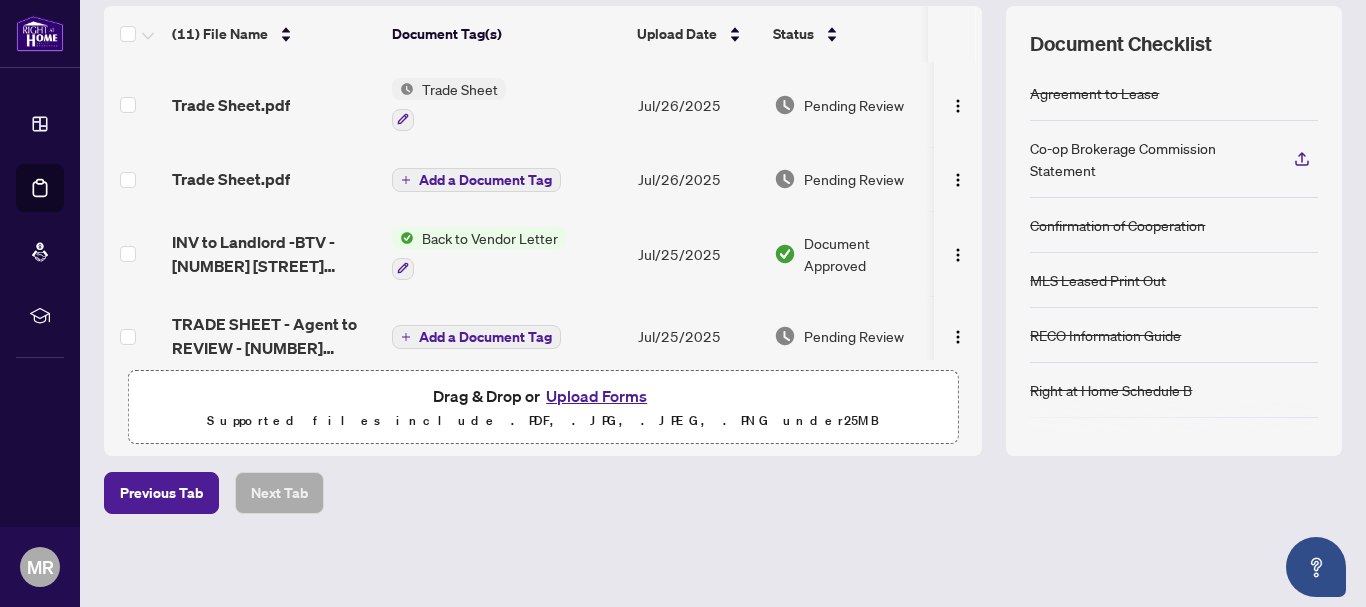 click on "Upload Forms" at bounding box center [596, 396] 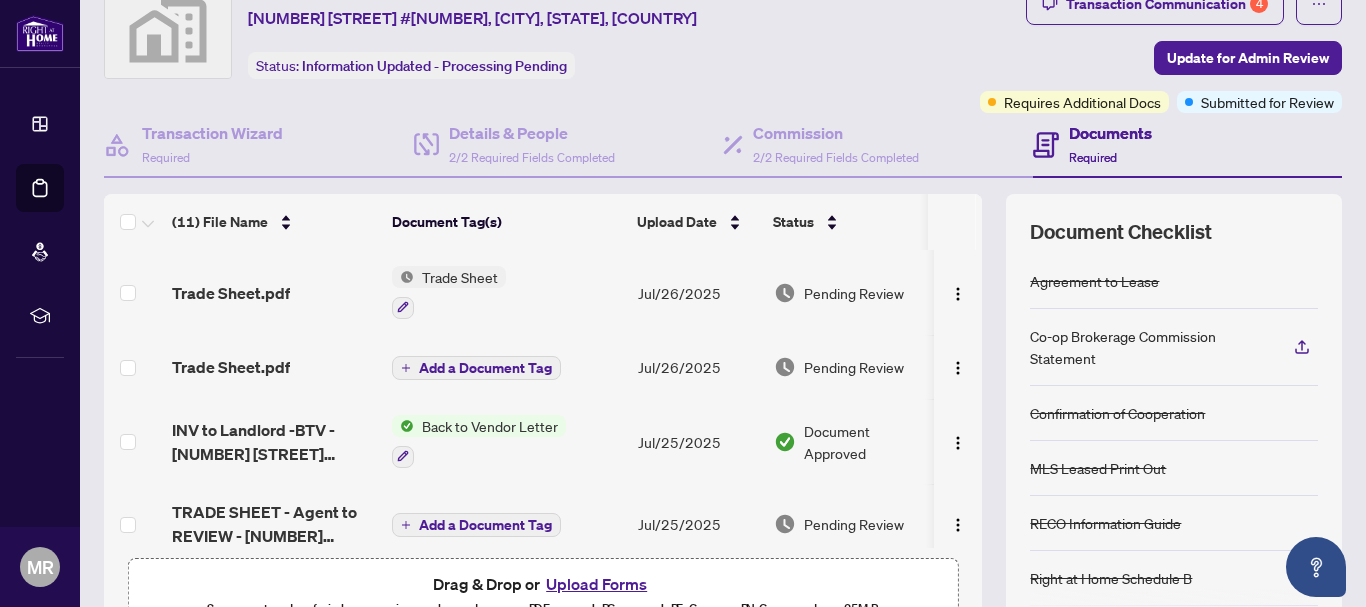 scroll, scrollTop: 0, scrollLeft: 0, axis: both 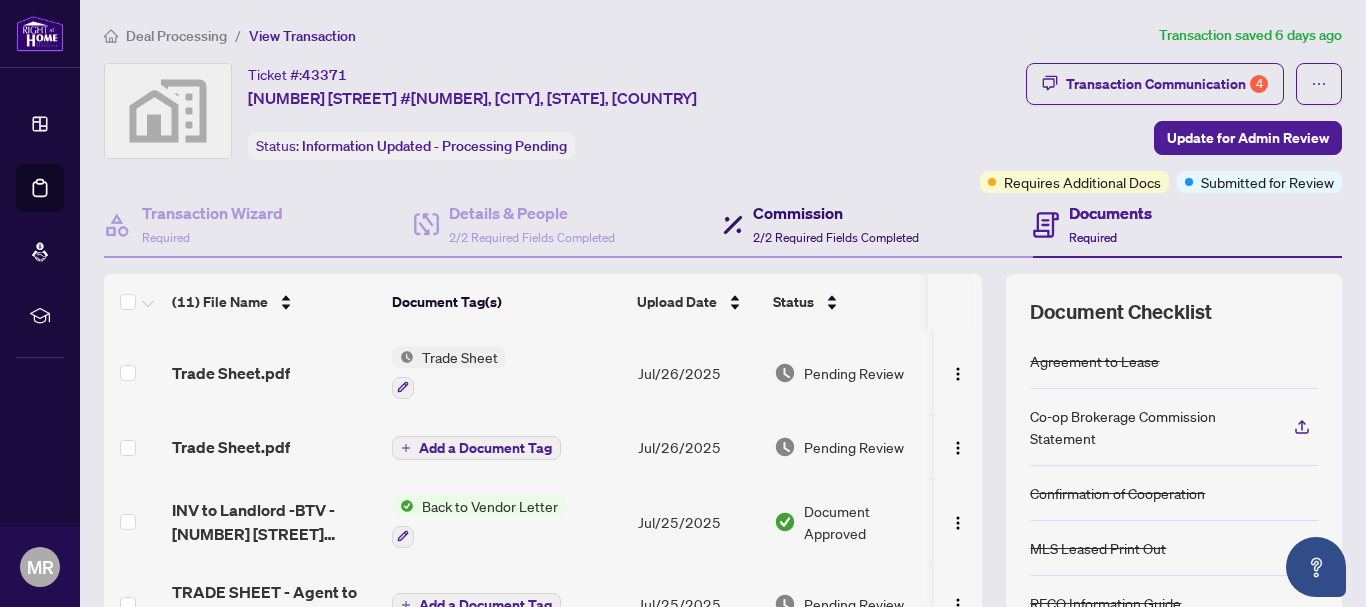 click on "Commission" at bounding box center [836, 213] 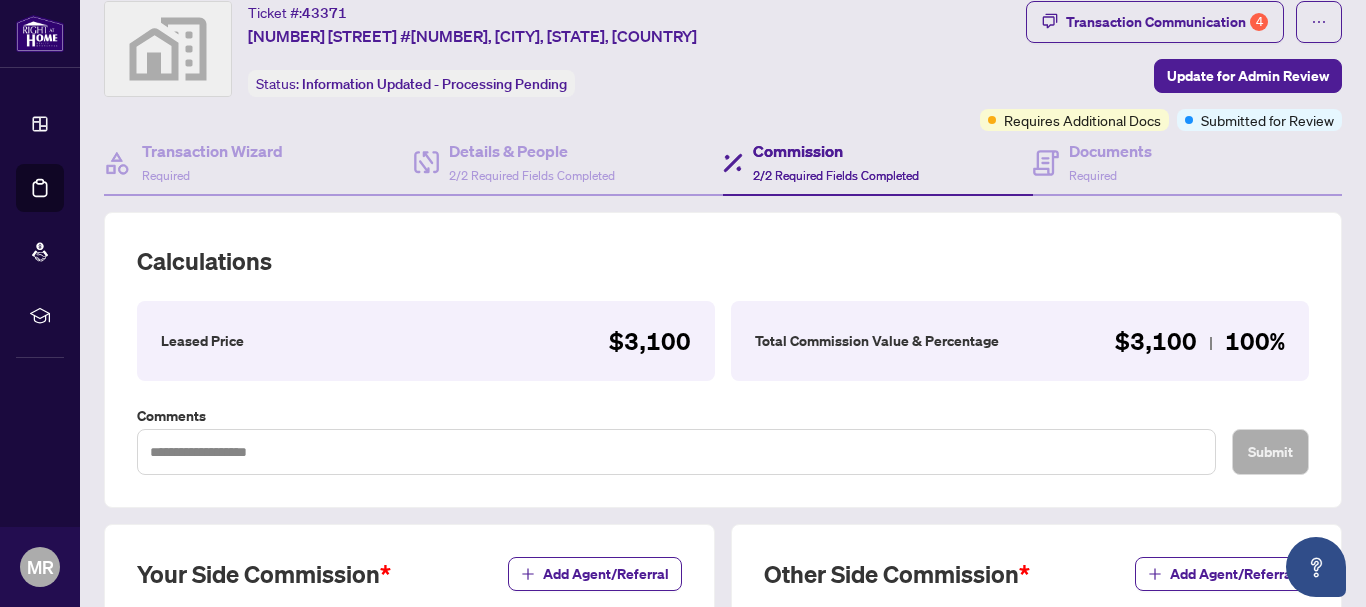scroll, scrollTop: 29, scrollLeft: 0, axis: vertical 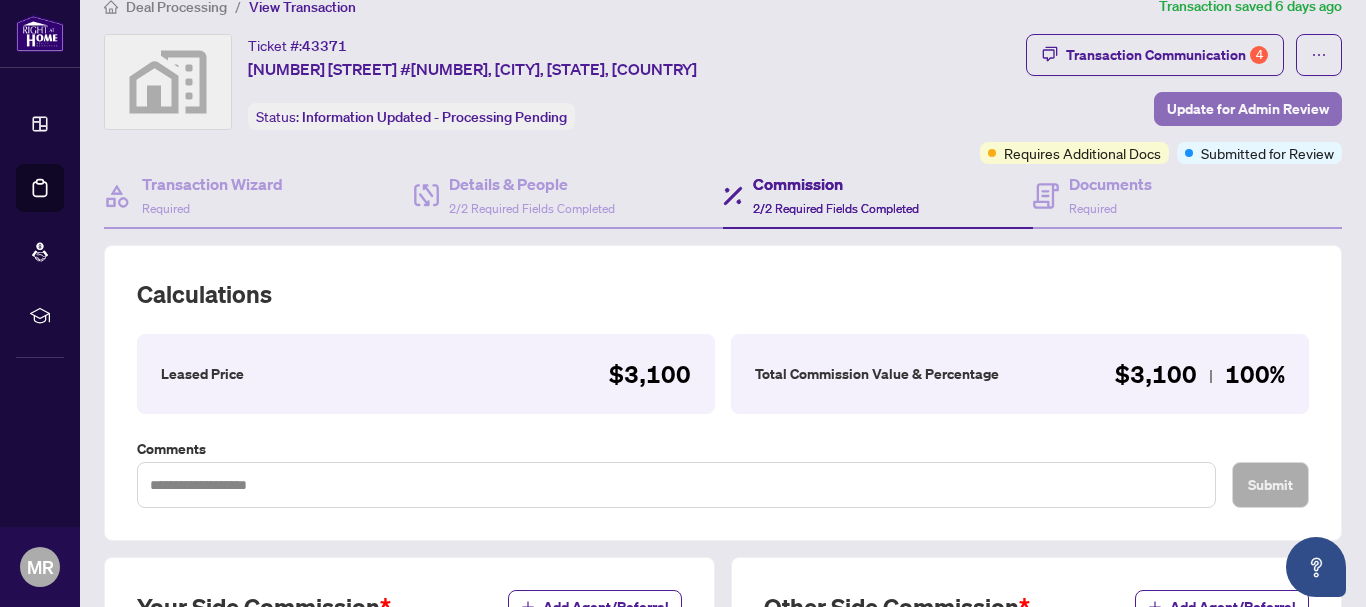 click on "Update for Admin Review" at bounding box center (1248, 109) 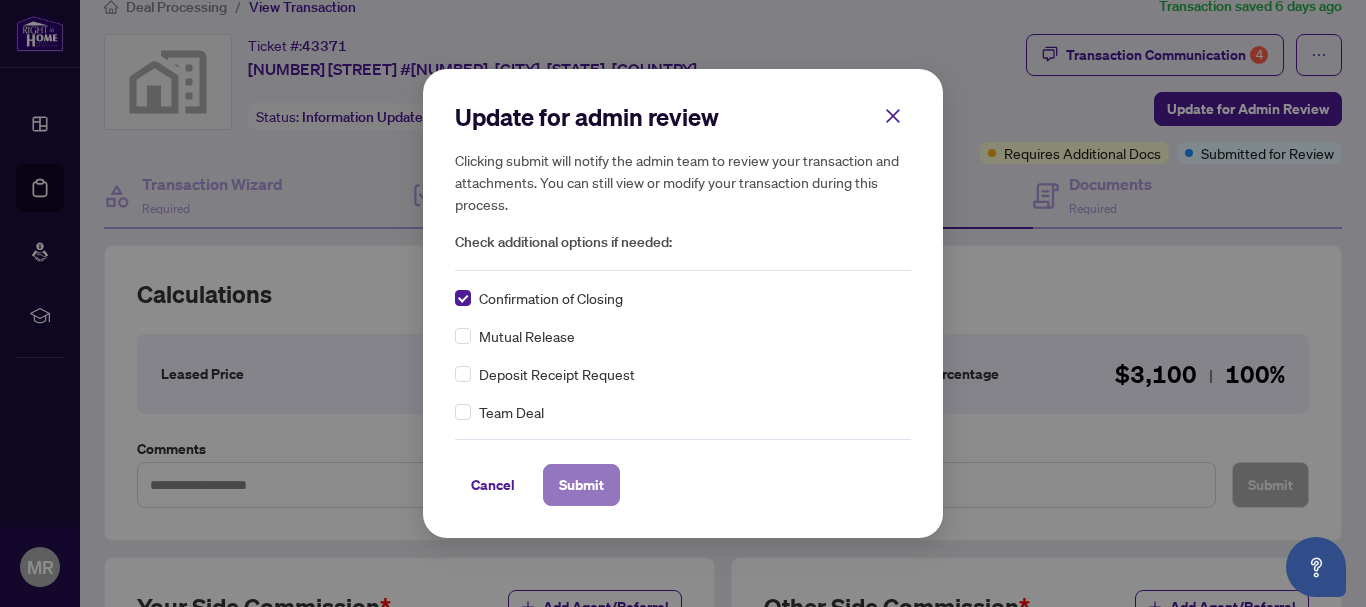 click on "Submit" at bounding box center [581, 485] 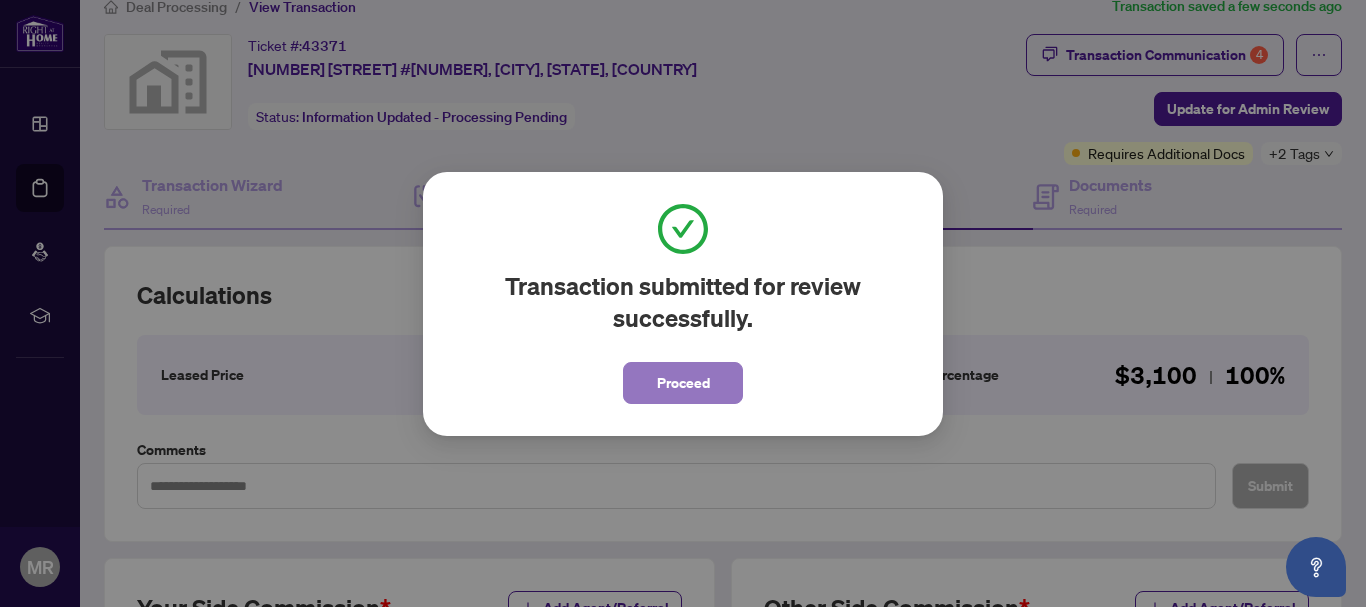 click on "Proceed" at bounding box center [683, 383] 